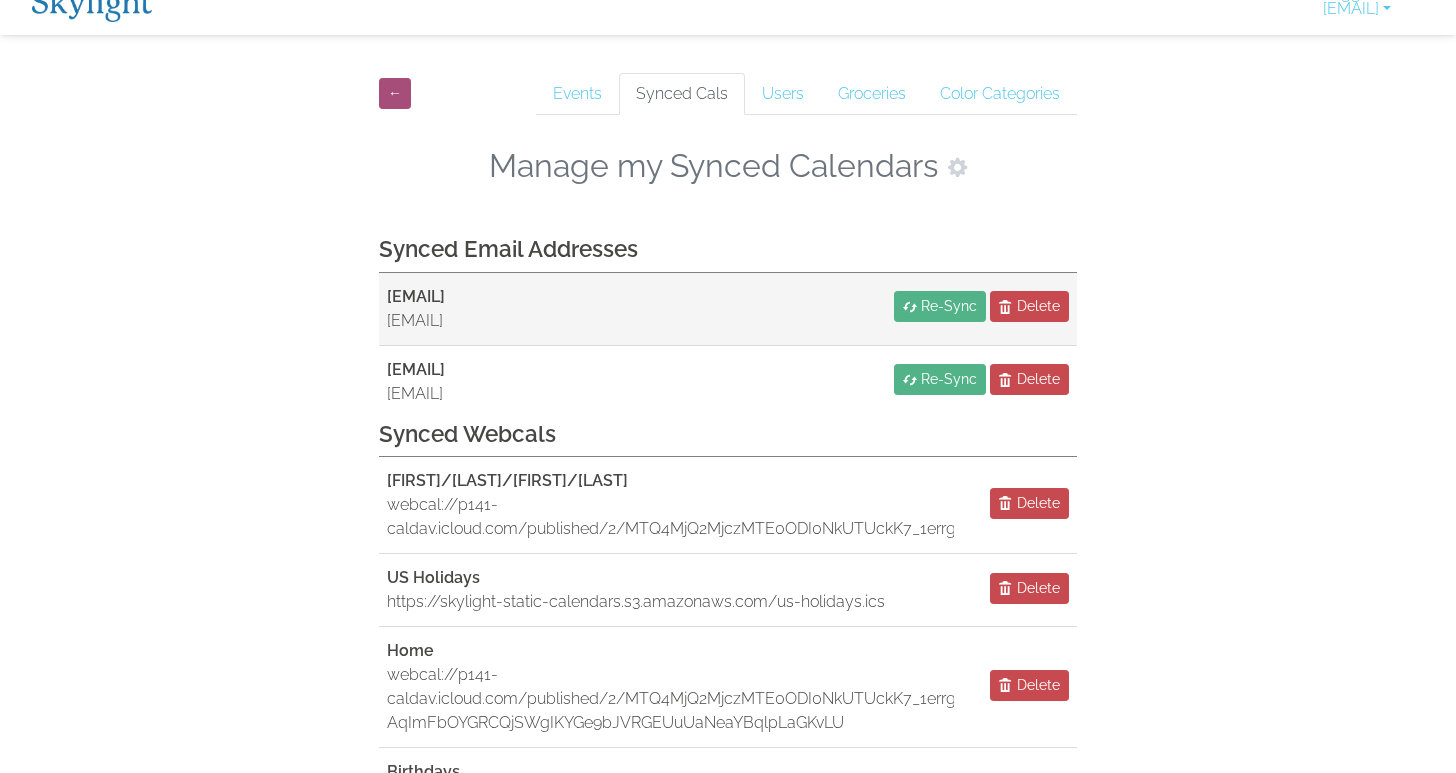 scroll, scrollTop: 47, scrollLeft: 0, axis: vertical 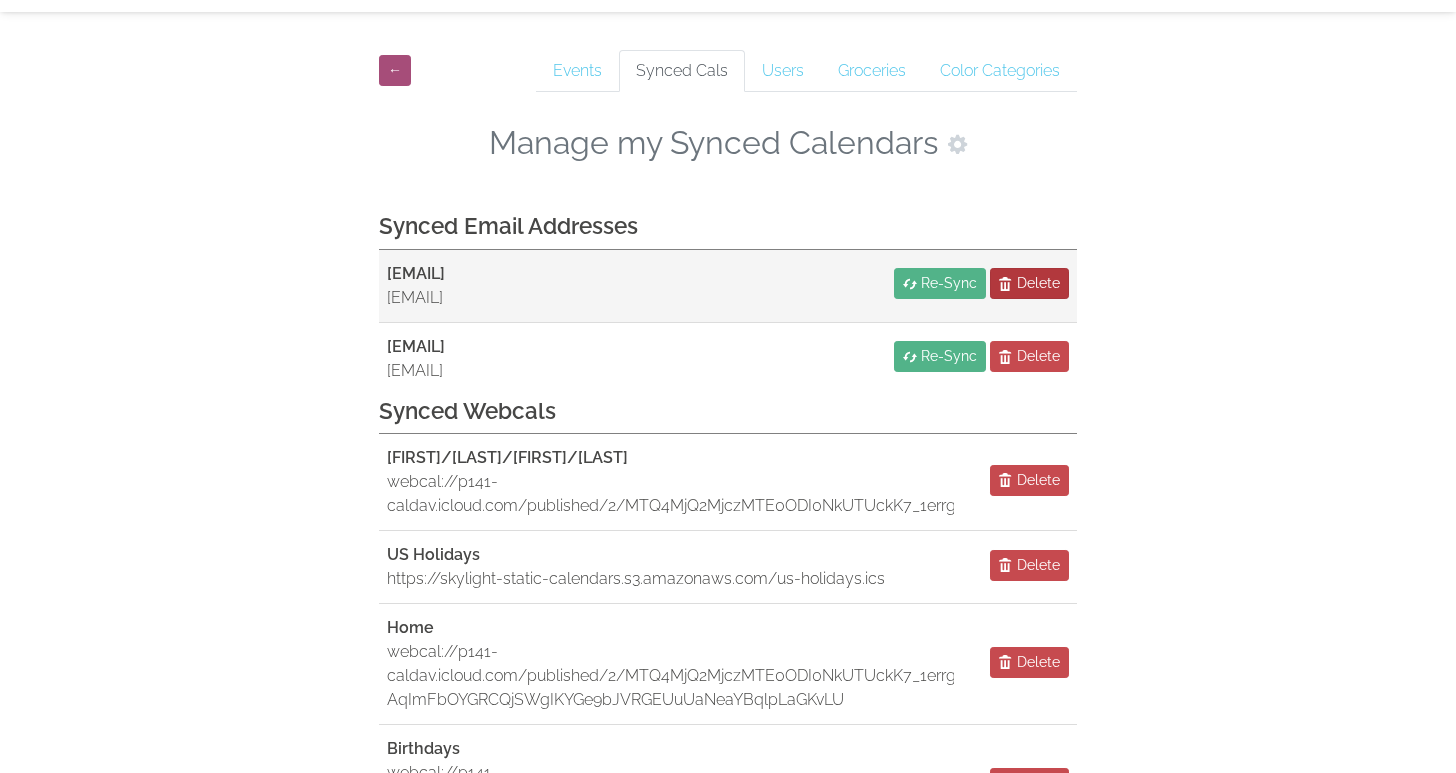 click at bounding box center [1006, 284] 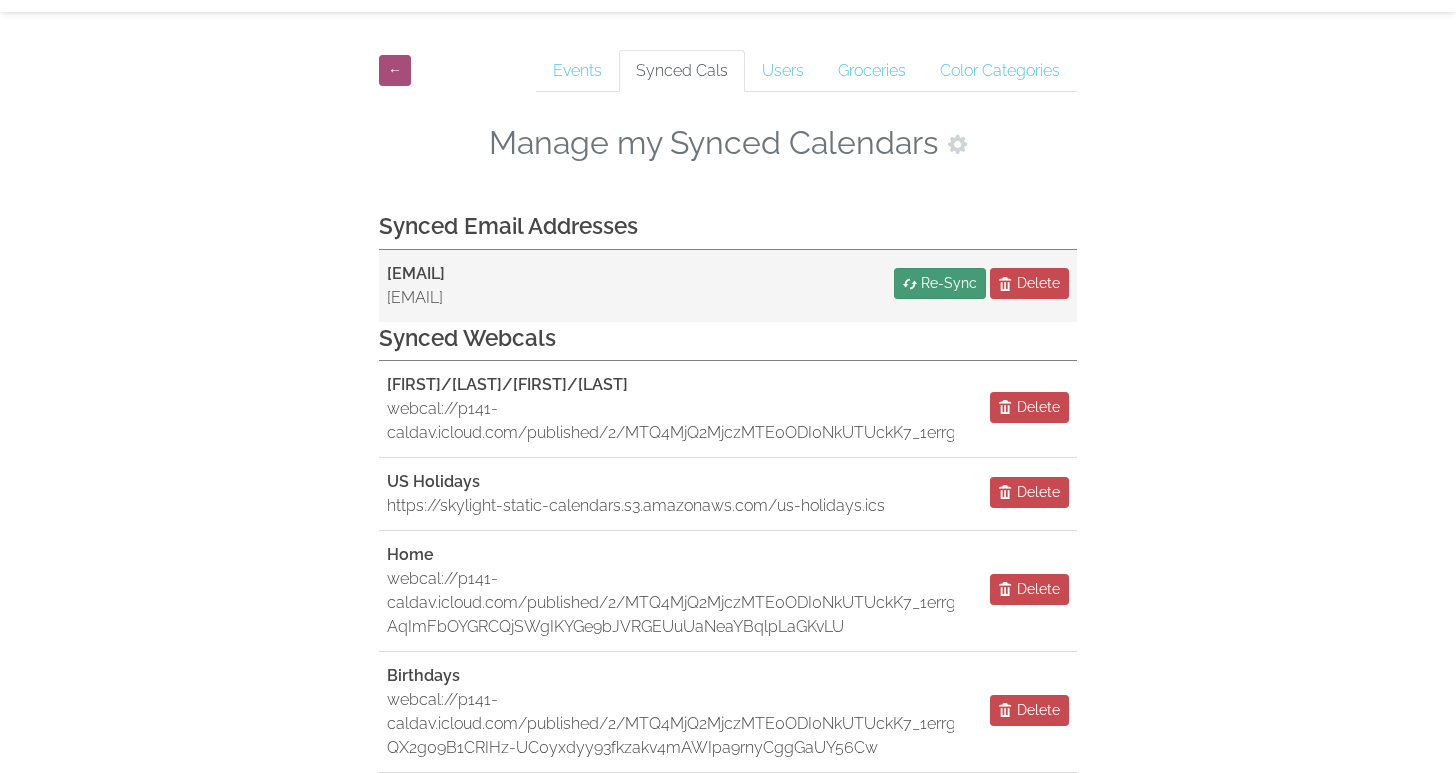 click on "Re-Sync" at bounding box center [949, 283] 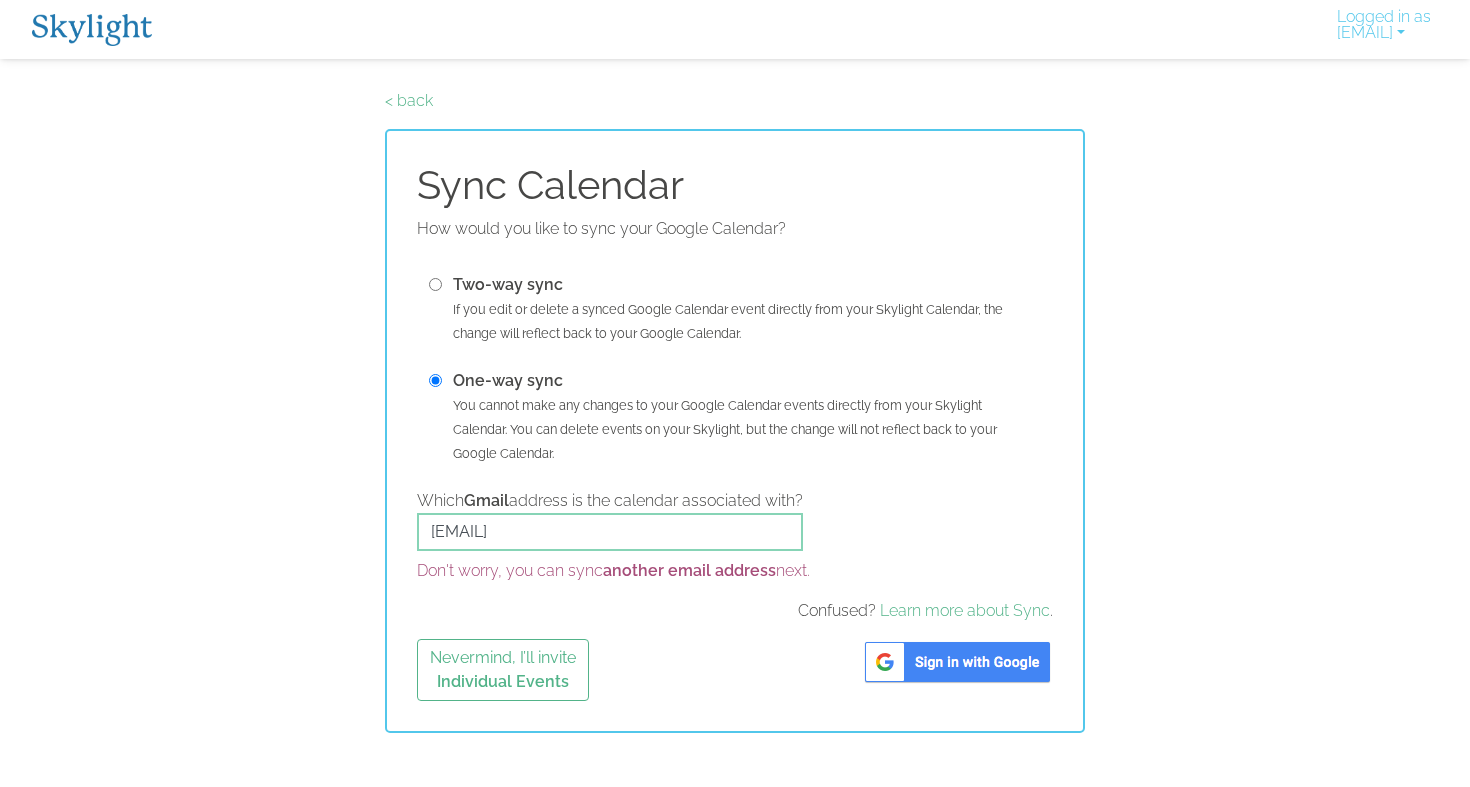 scroll, scrollTop: 0, scrollLeft: 0, axis: both 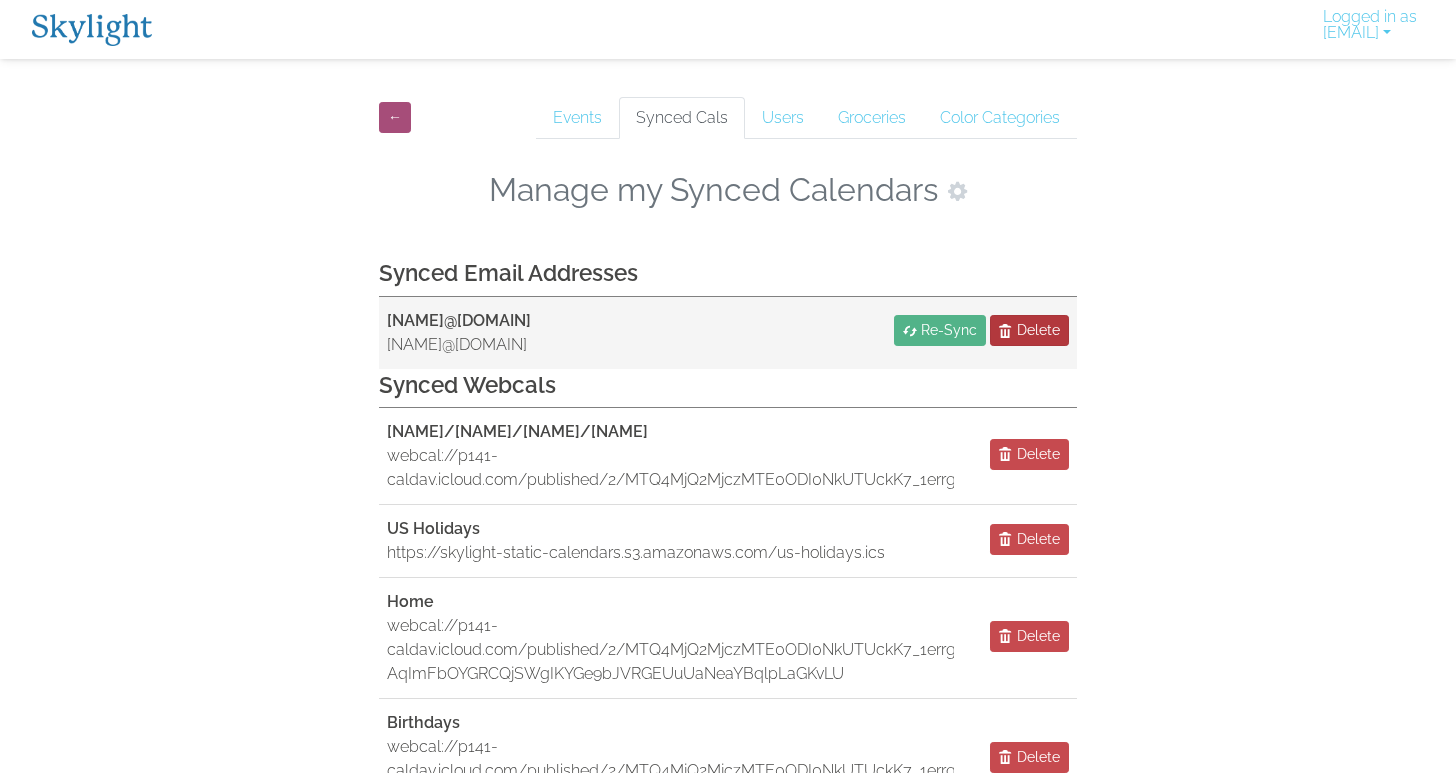 click on "Delete" at bounding box center (1038, 330) 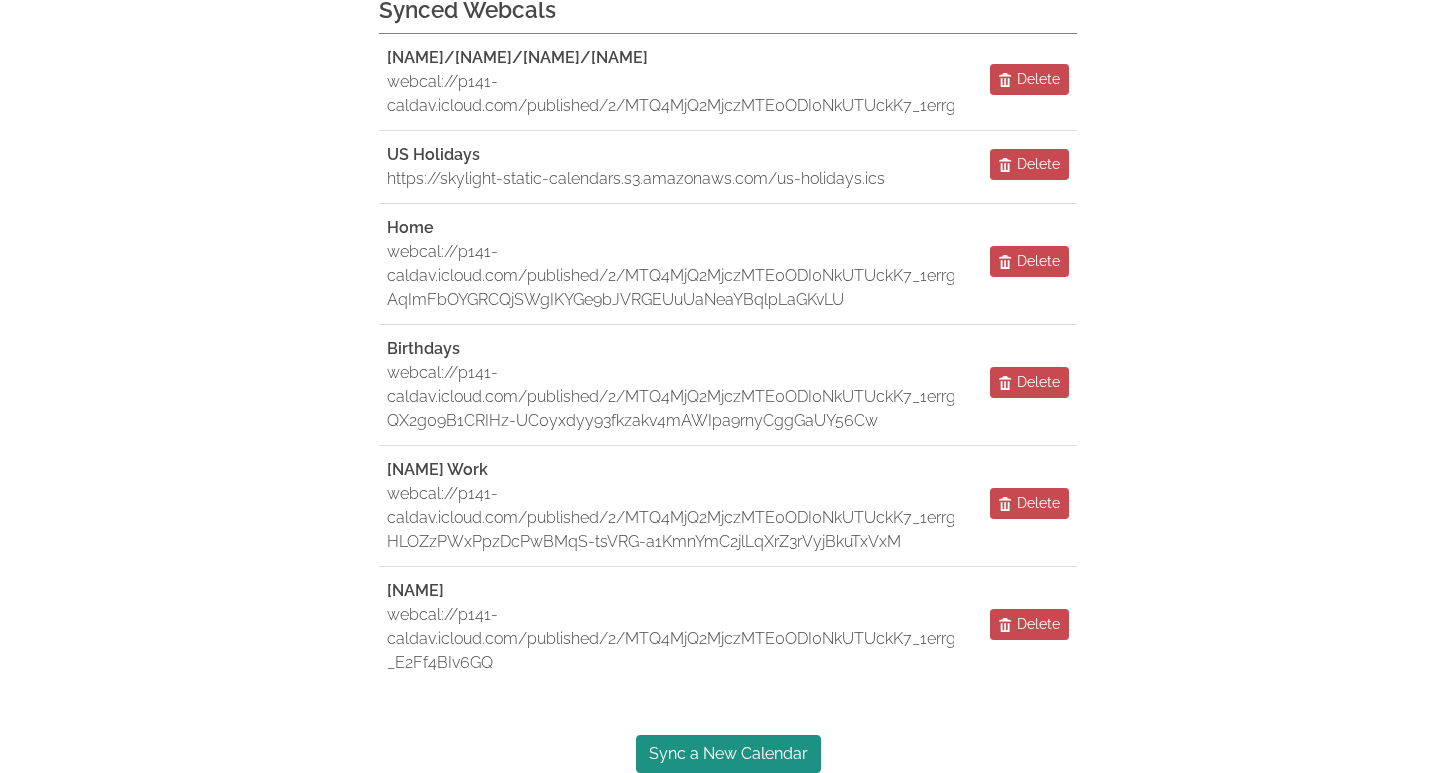 scroll, scrollTop: 332, scrollLeft: 0, axis: vertical 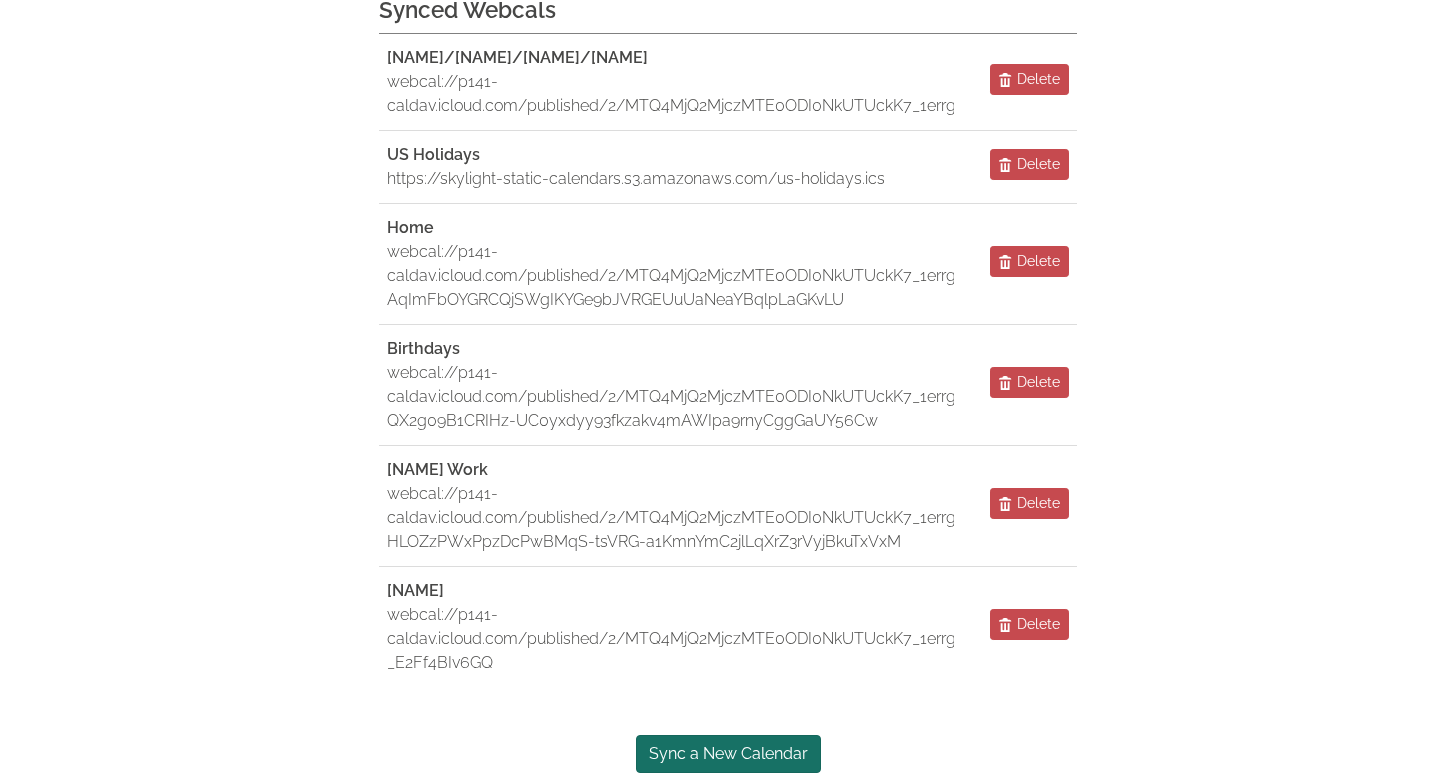 click on "Sync a New Calendar" at bounding box center [728, 754] 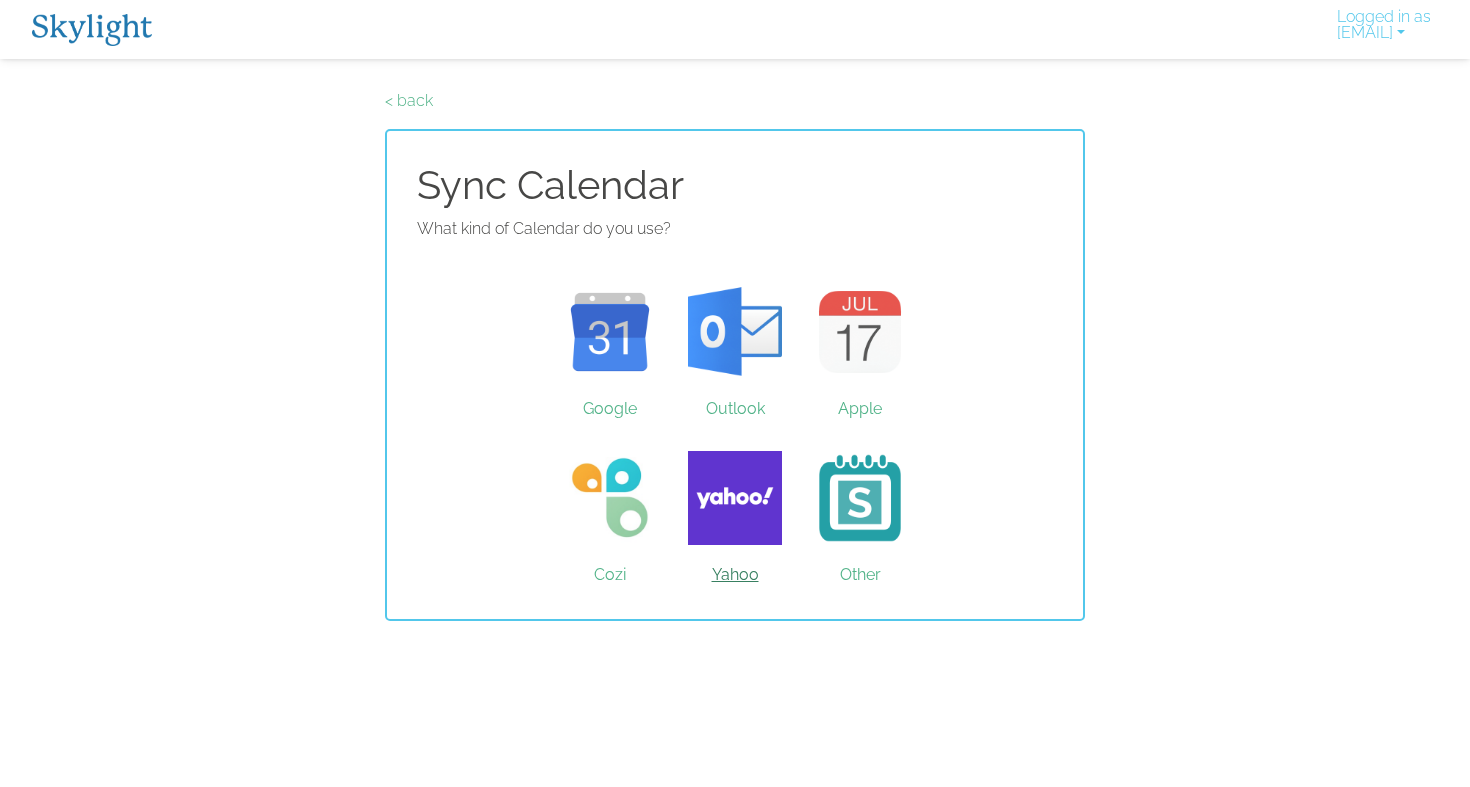 scroll, scrollTop: 0, scrollLeft: 0, axis: both 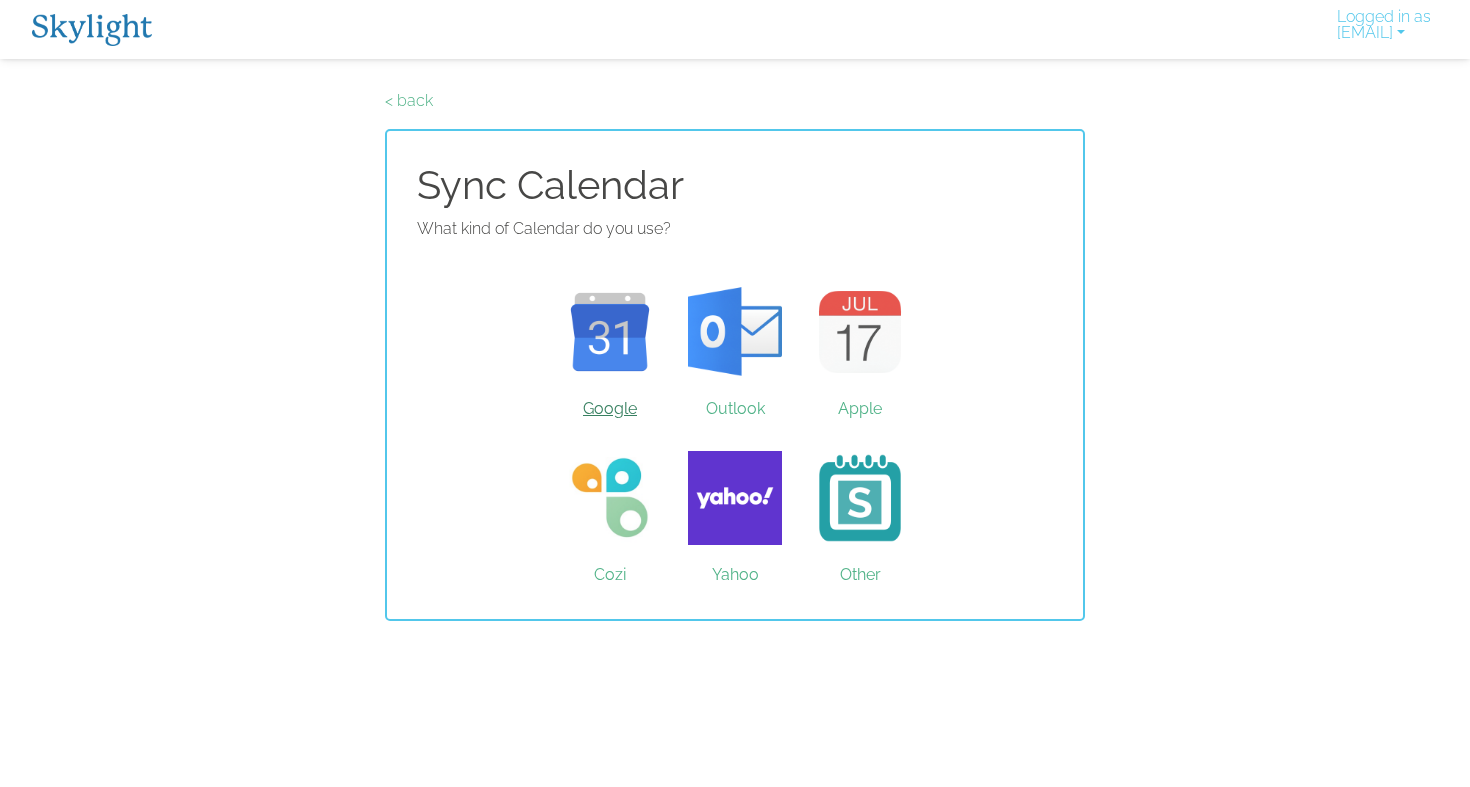 click on "Google" at bounding box center [610, 332] 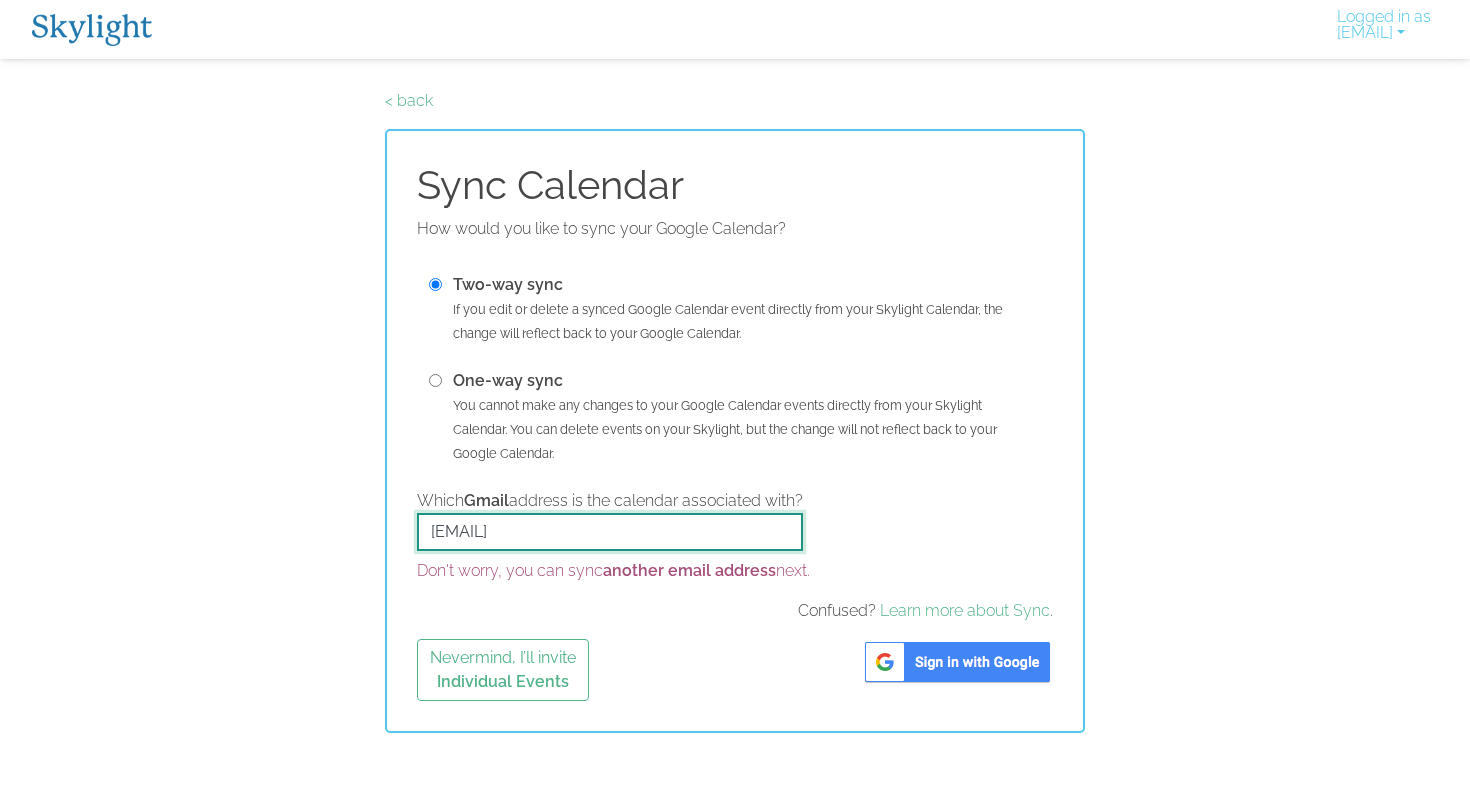 drag, startPoint x: 666, startPoint y: 533, endPoint x: 416, endPoint y: 539, distance: 250.07199 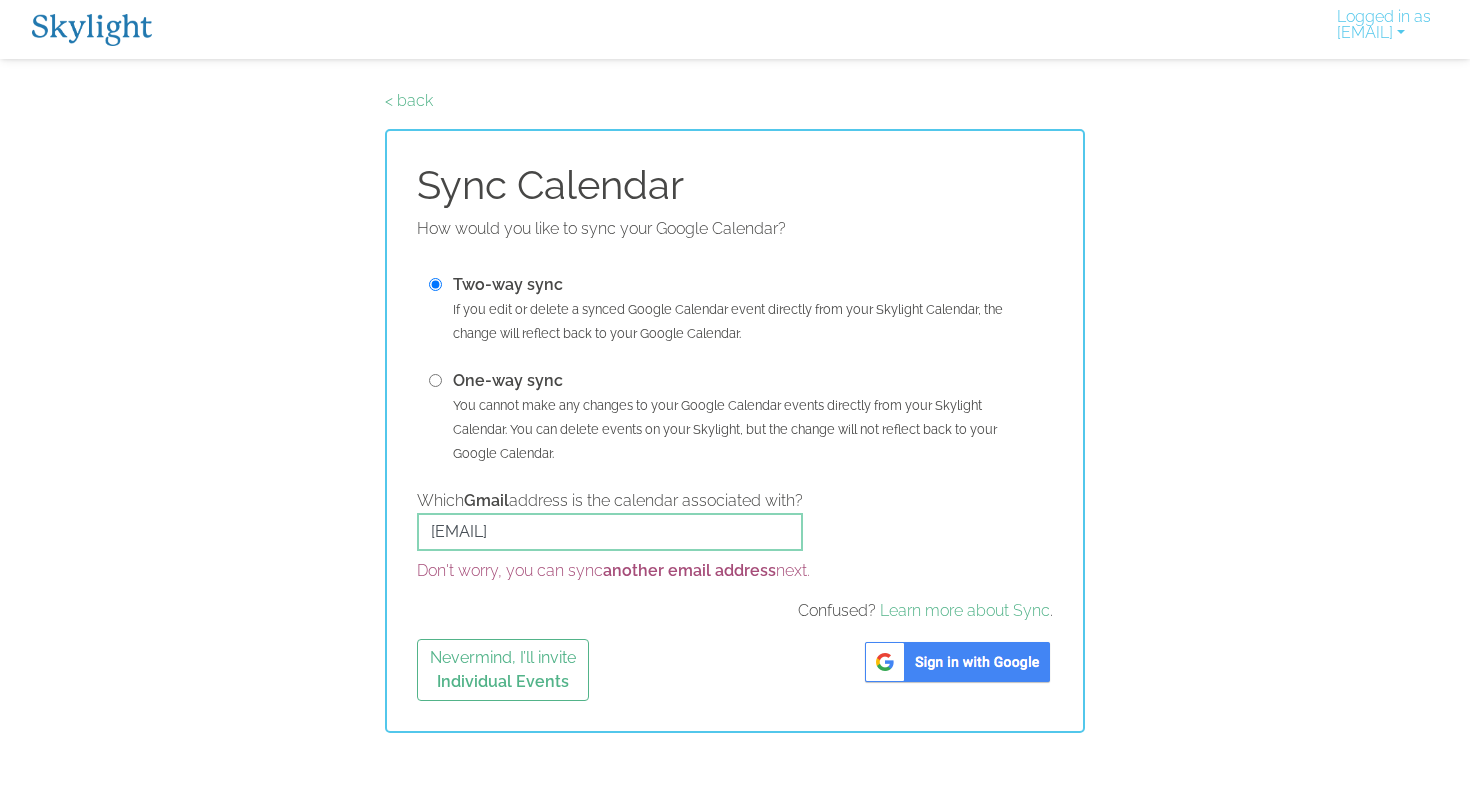 click at bounding box center (957, 662) 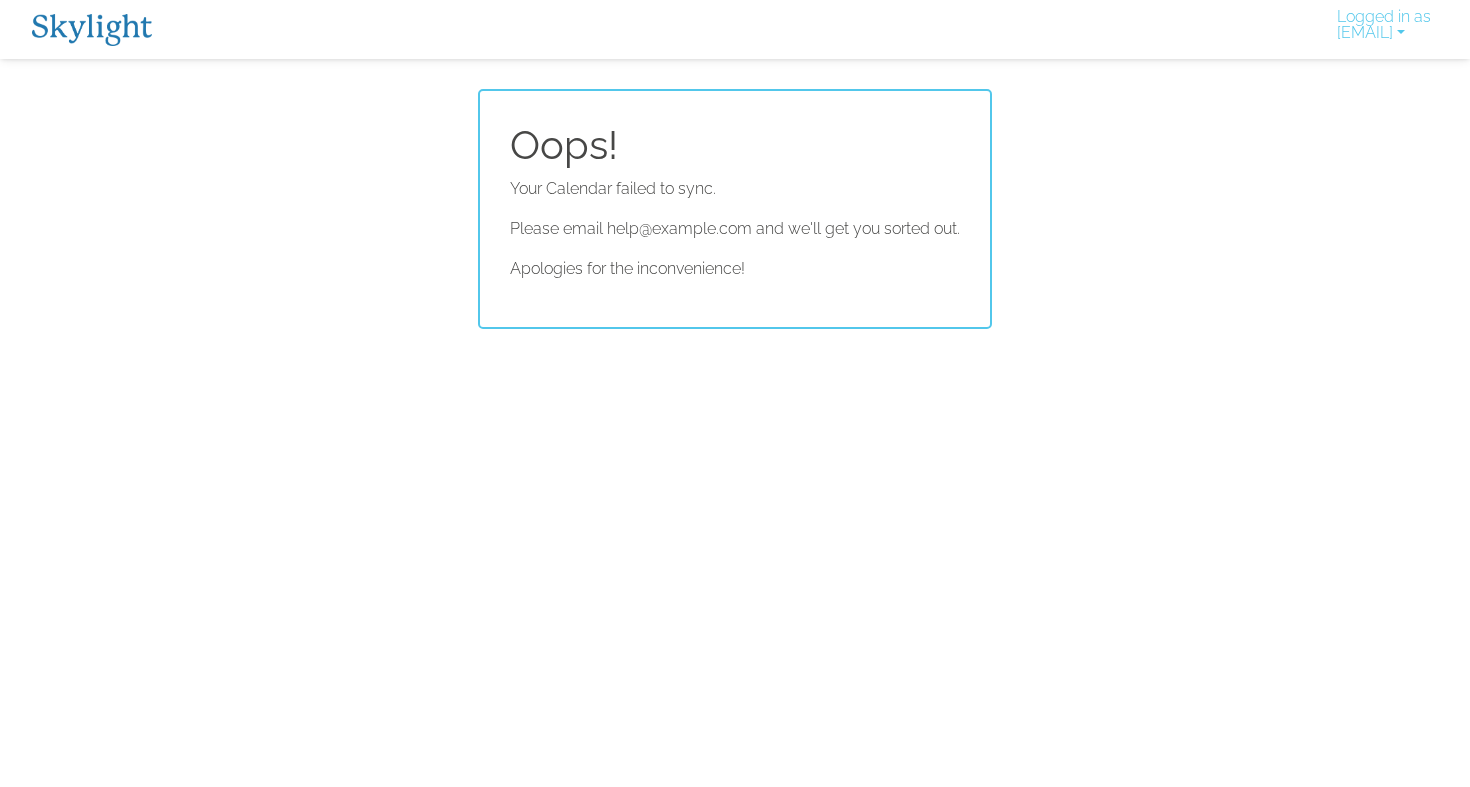 scroll, scrollTop: 0, scrollLeft: 0, axis: both 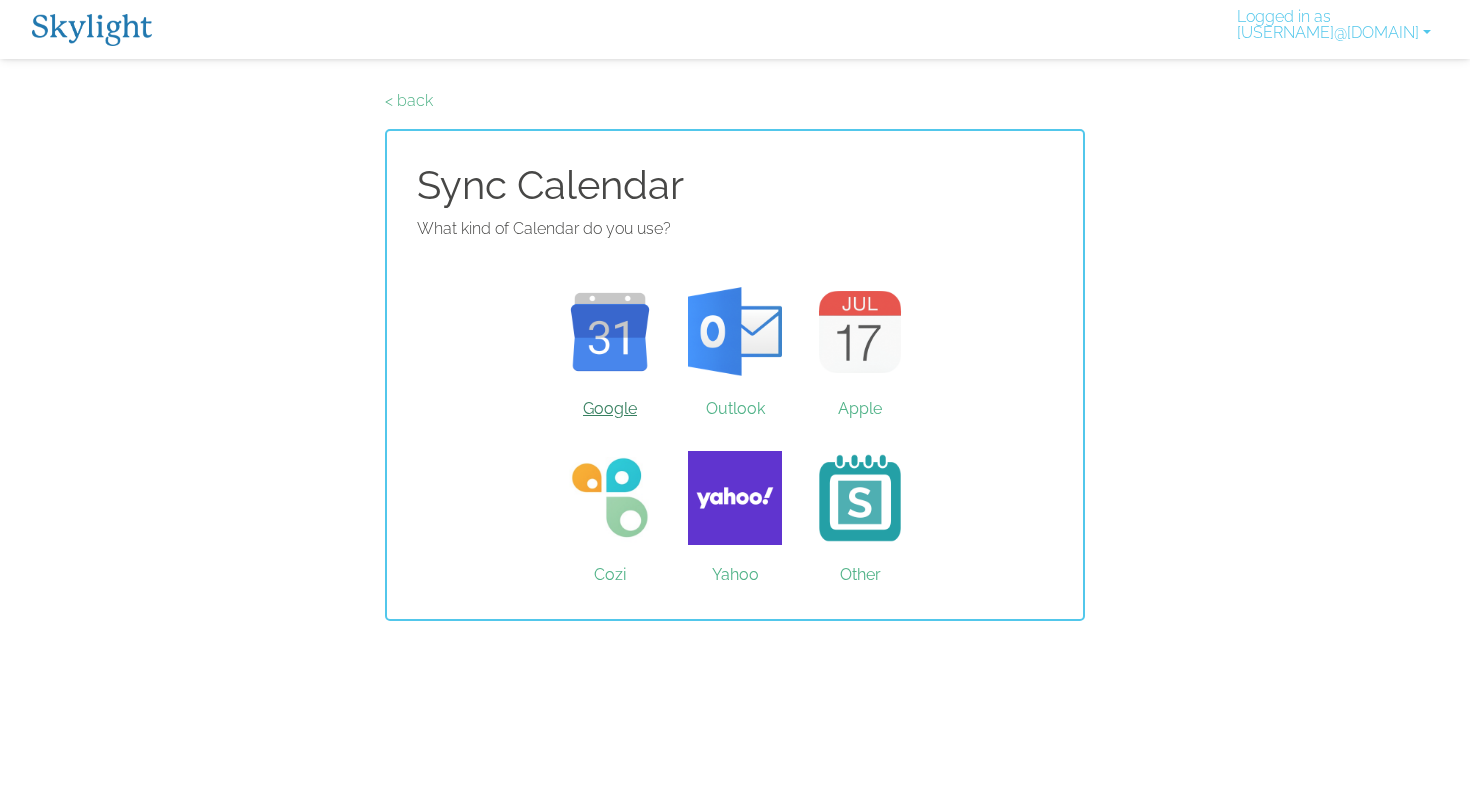 click on "Google" at bounding box center [610, 332] 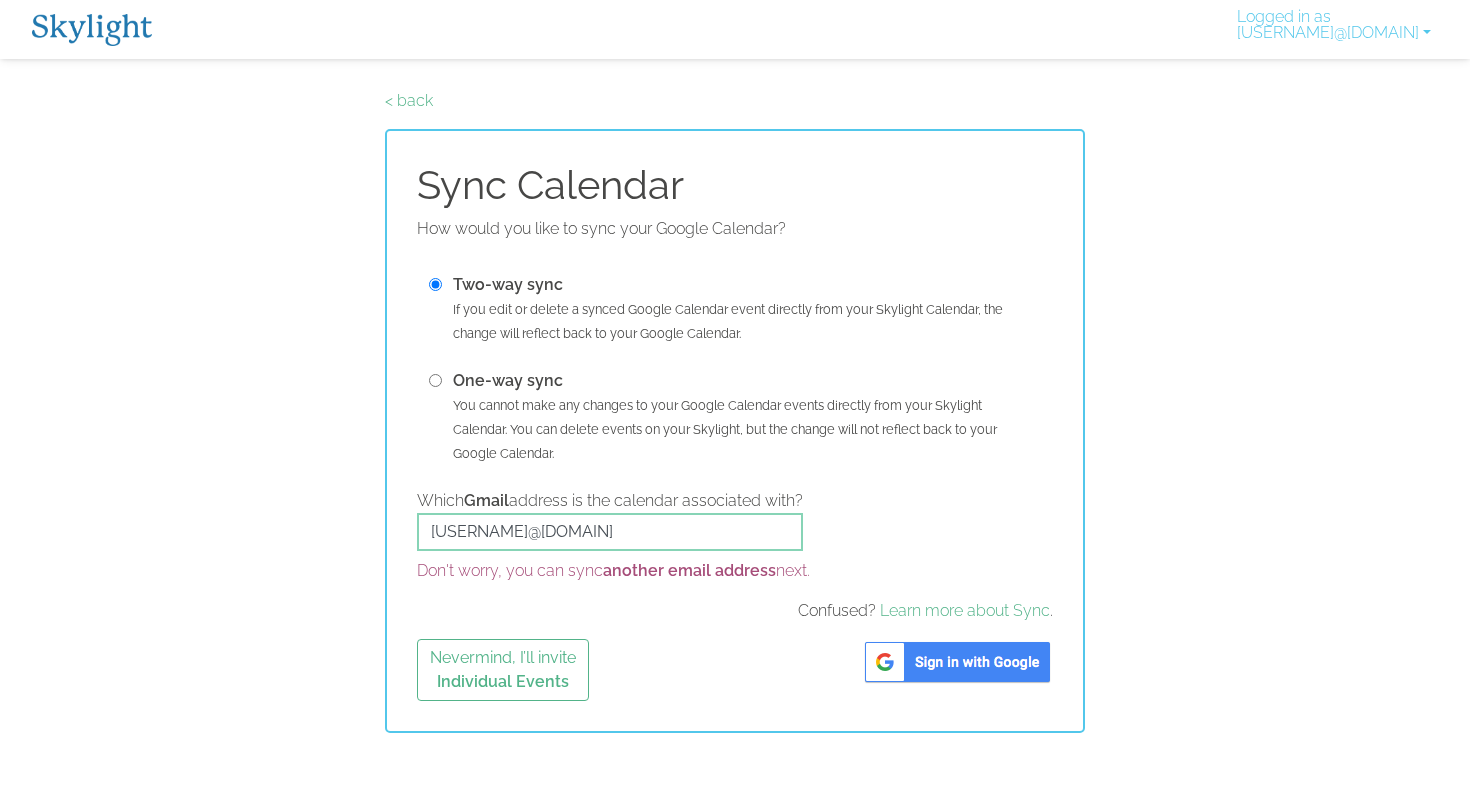click on "One-way sync" at bounding box center (508, 380) 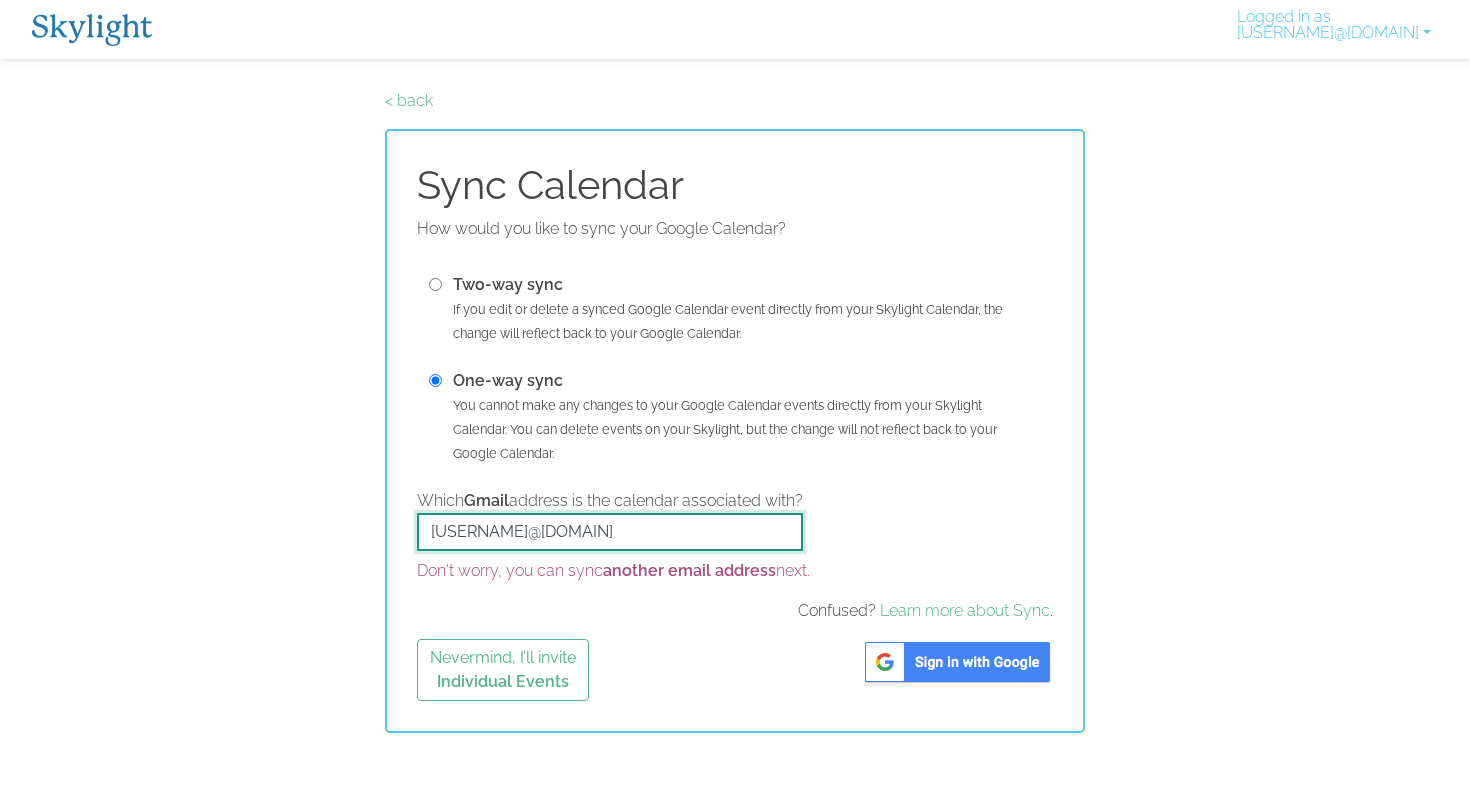 click on "[EMAIL]" at bounding box center (610, 532) 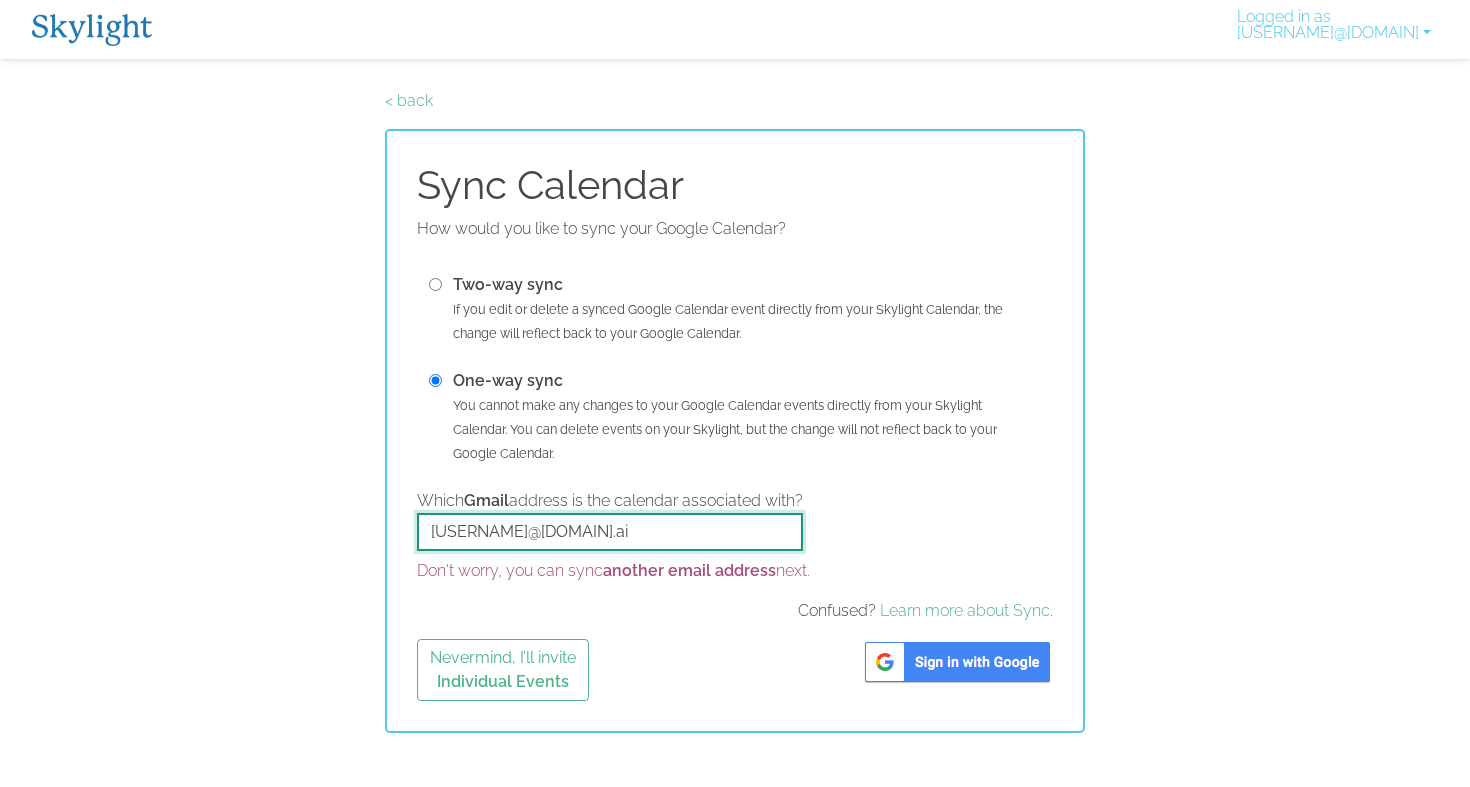 type on "luigi@fullsun.ai" 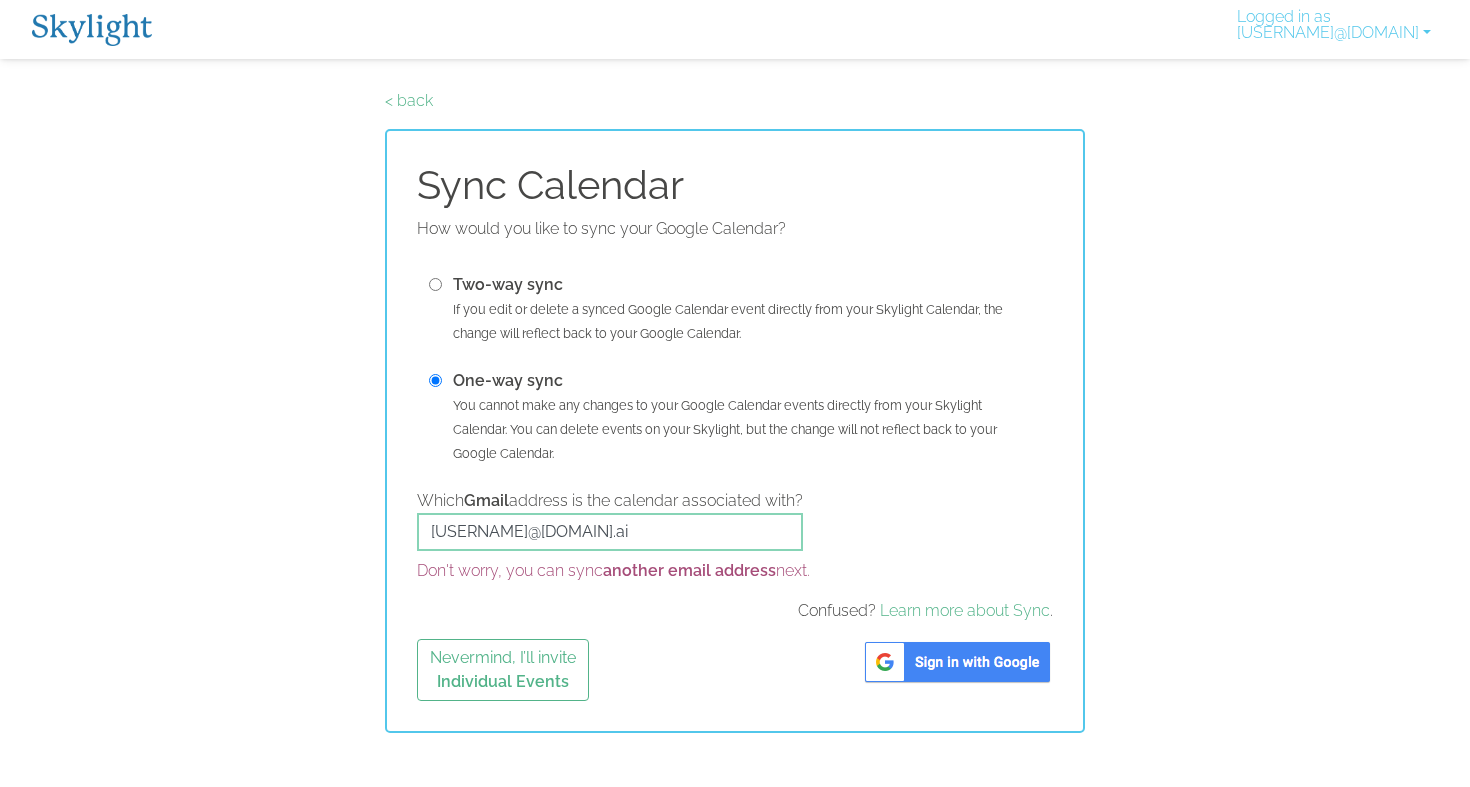 click at bounding box center [957, 662] 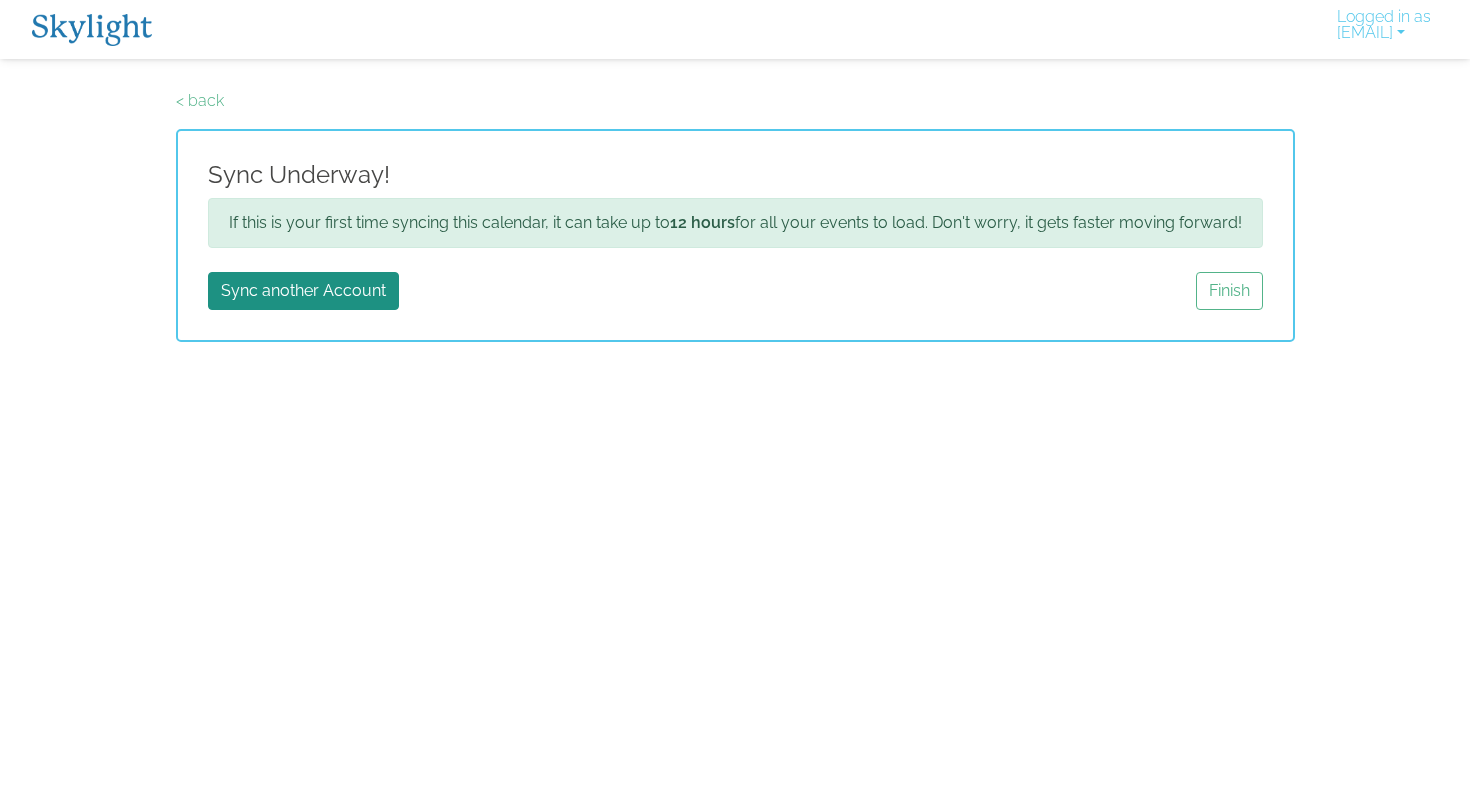 scroll, scrollTop: 0, scrollLeft: 0, axis: both 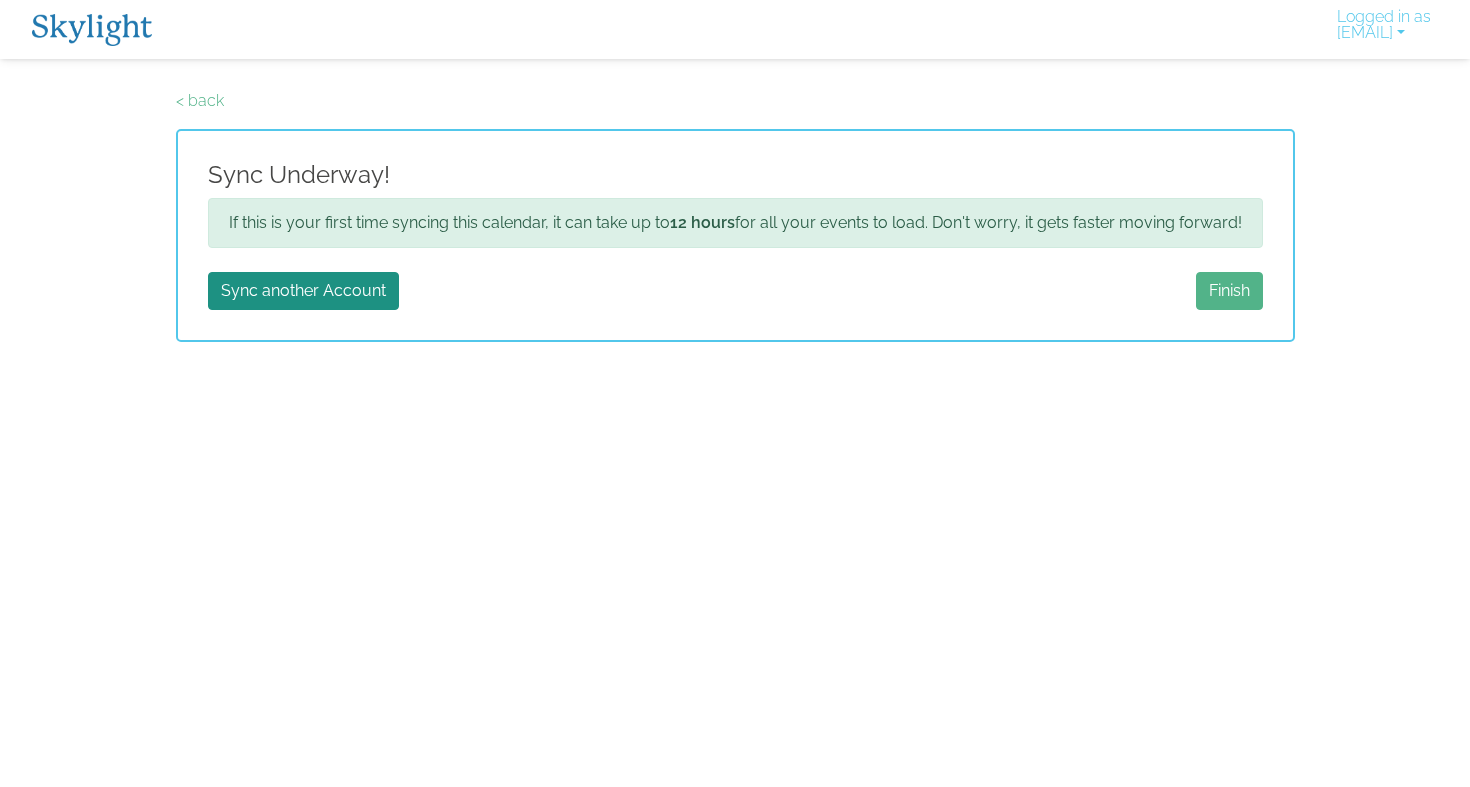 click on "Finish" at bounding box center [1229, 291] 